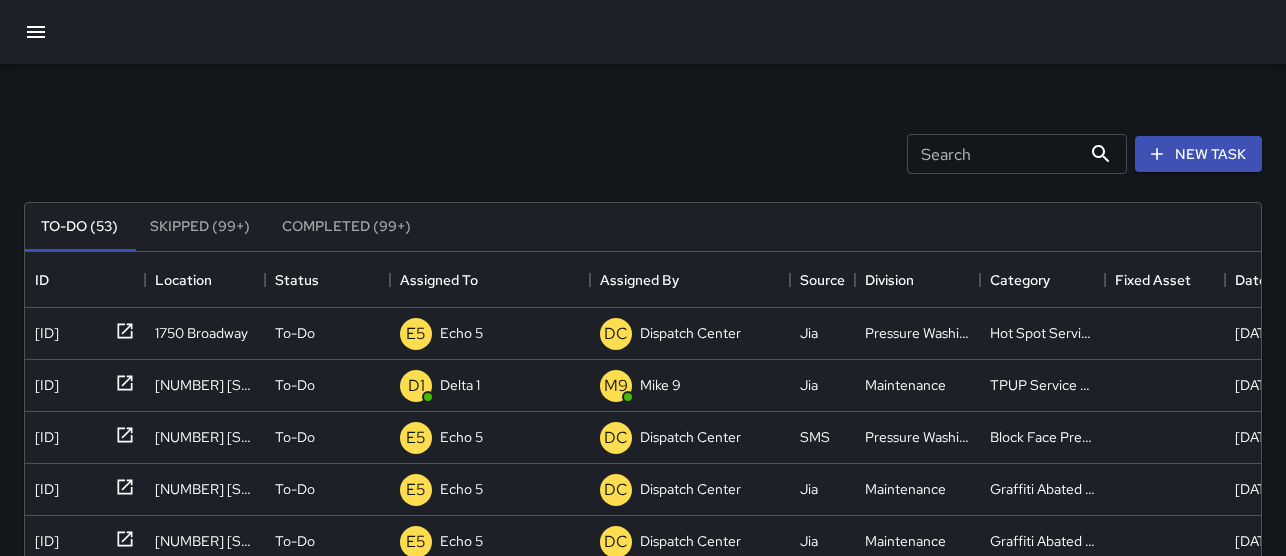 scroll, scrollTop: 0, scrollLeft: 0, axis: both 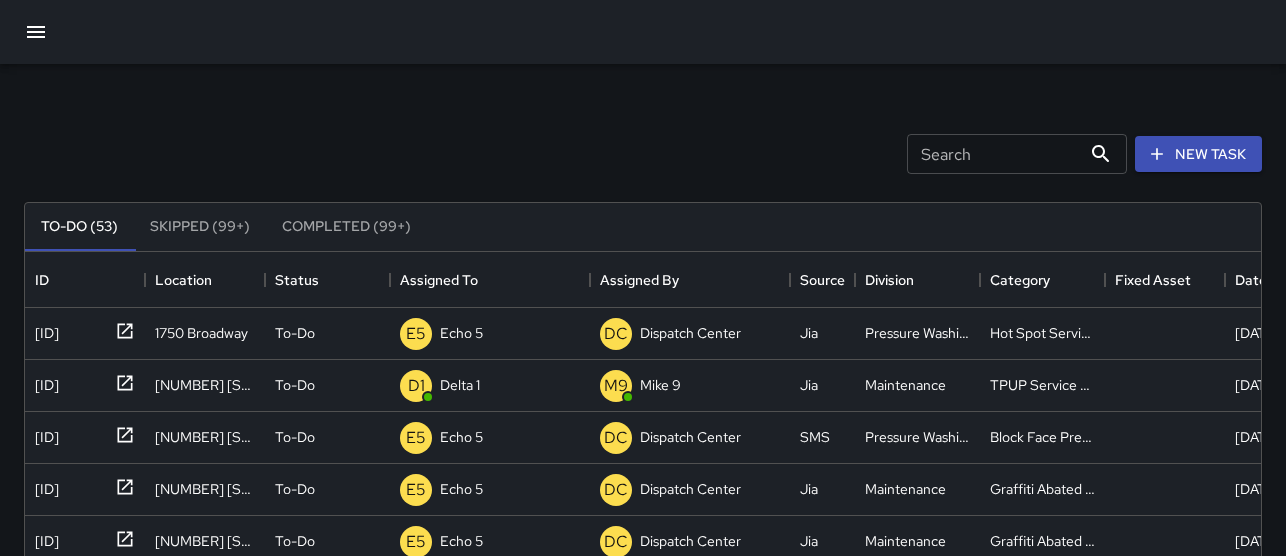 click at bounding box center (643, 32) 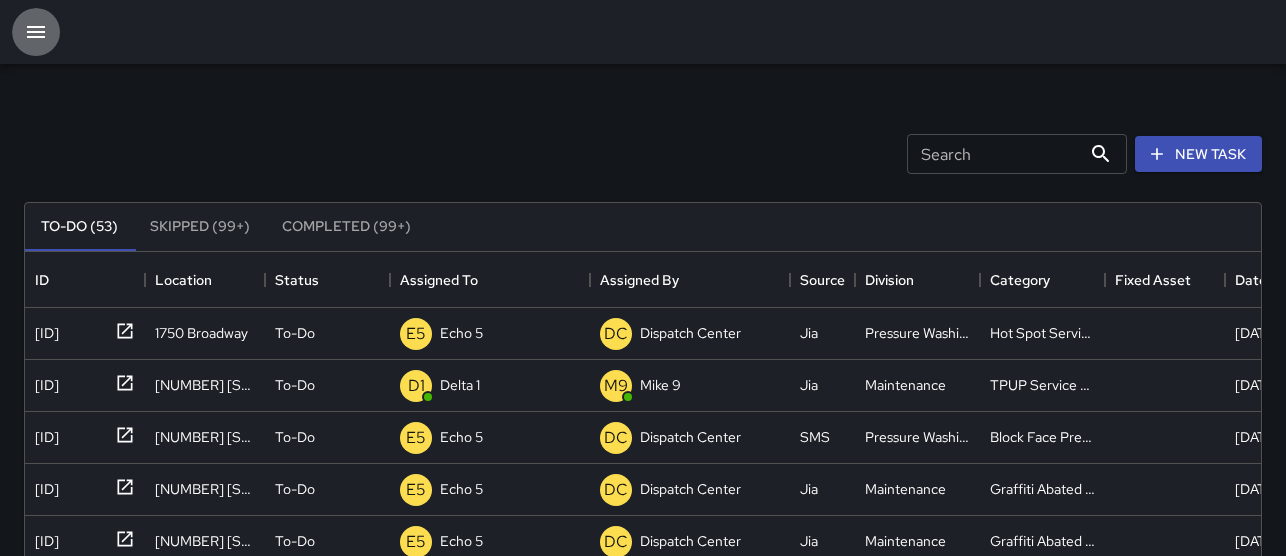 click 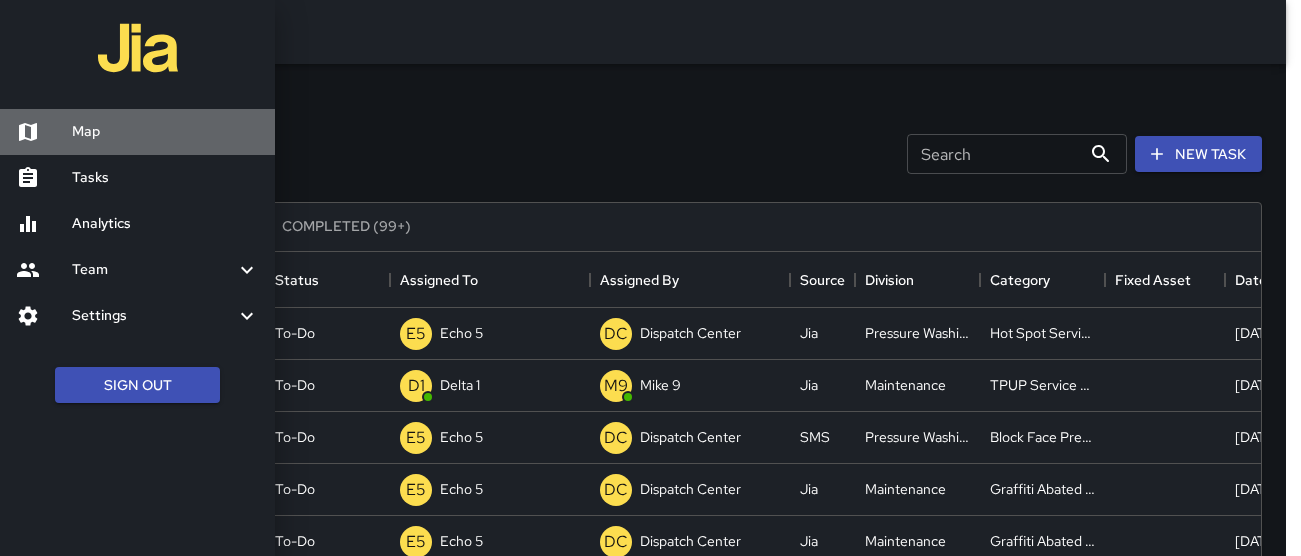 click on "Map" at bounding box center [165, 132] 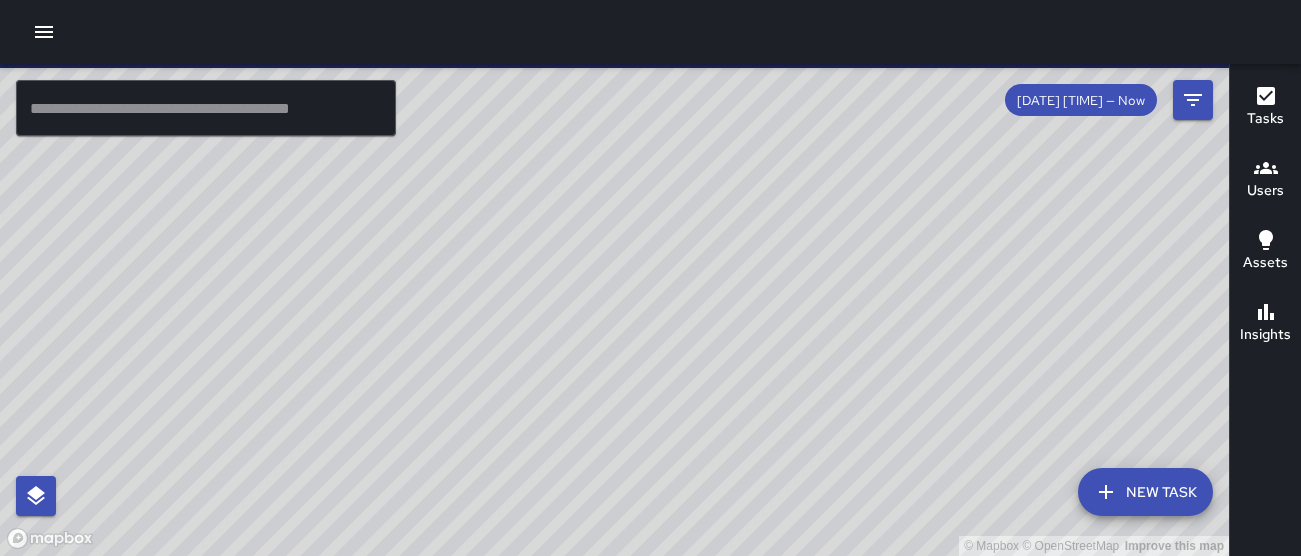 click at bounding box center (206, 108) 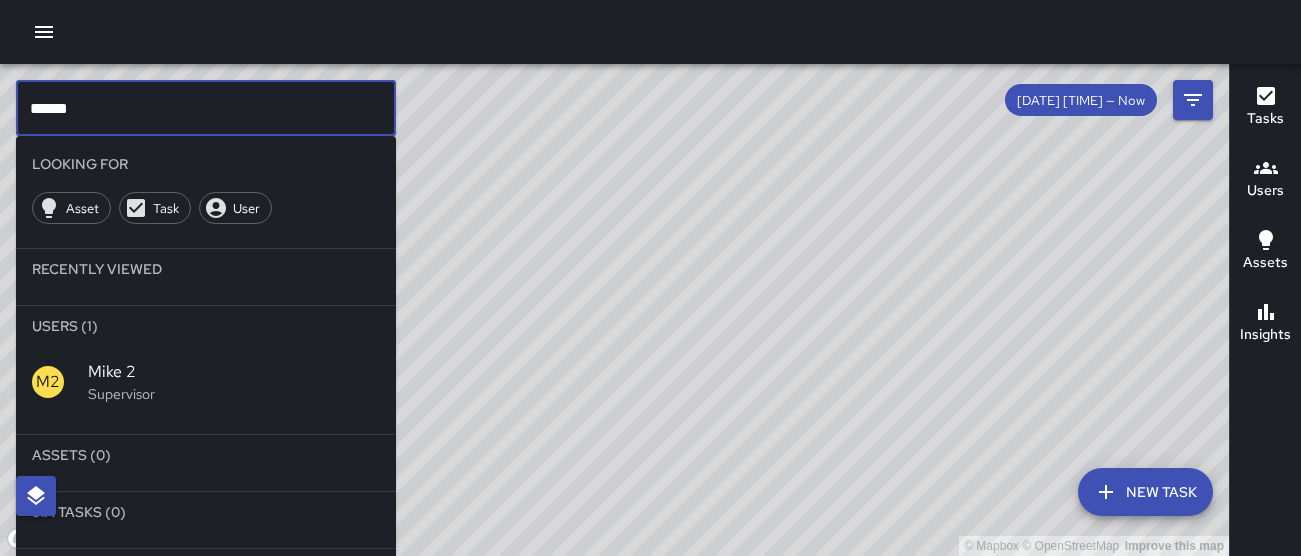 click on "M2 Mike 2 Supervisor" at bounding box center (206, 382) 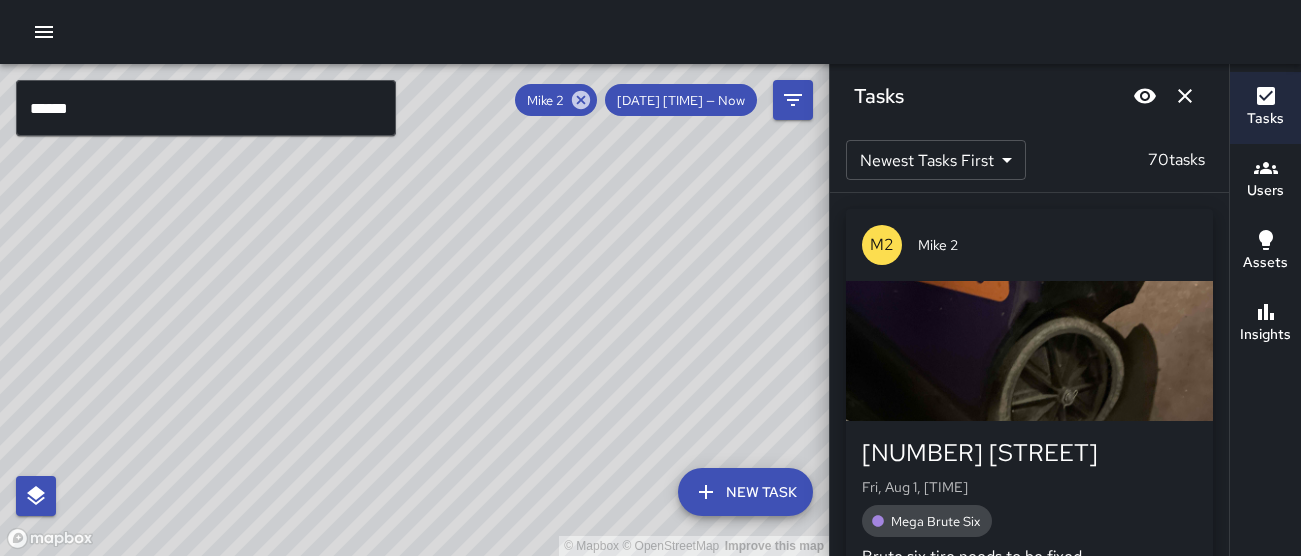 click on "******" at bounding box center (206, 108) 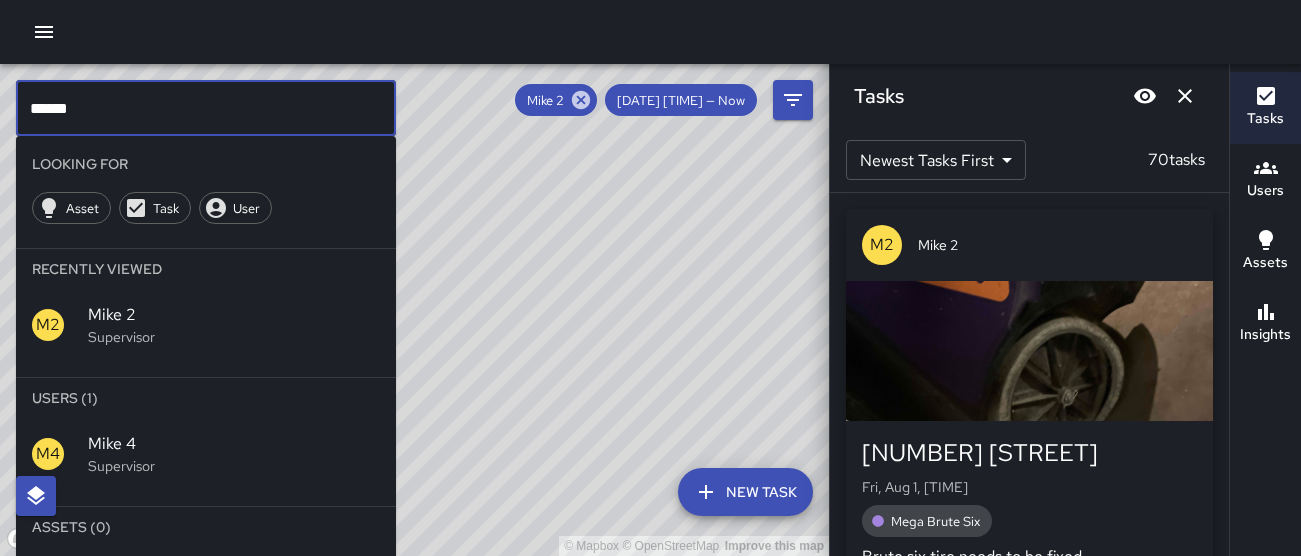 click on "******" at bounding box center [206, 108] 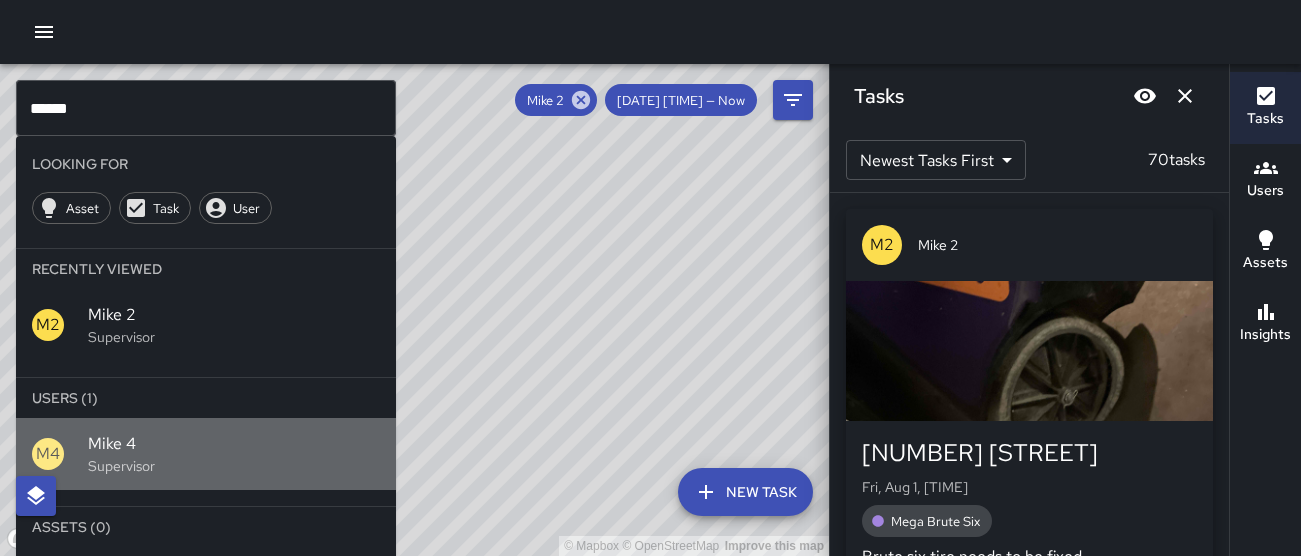 click on "Mike 4" at bounding box center [234, 444] 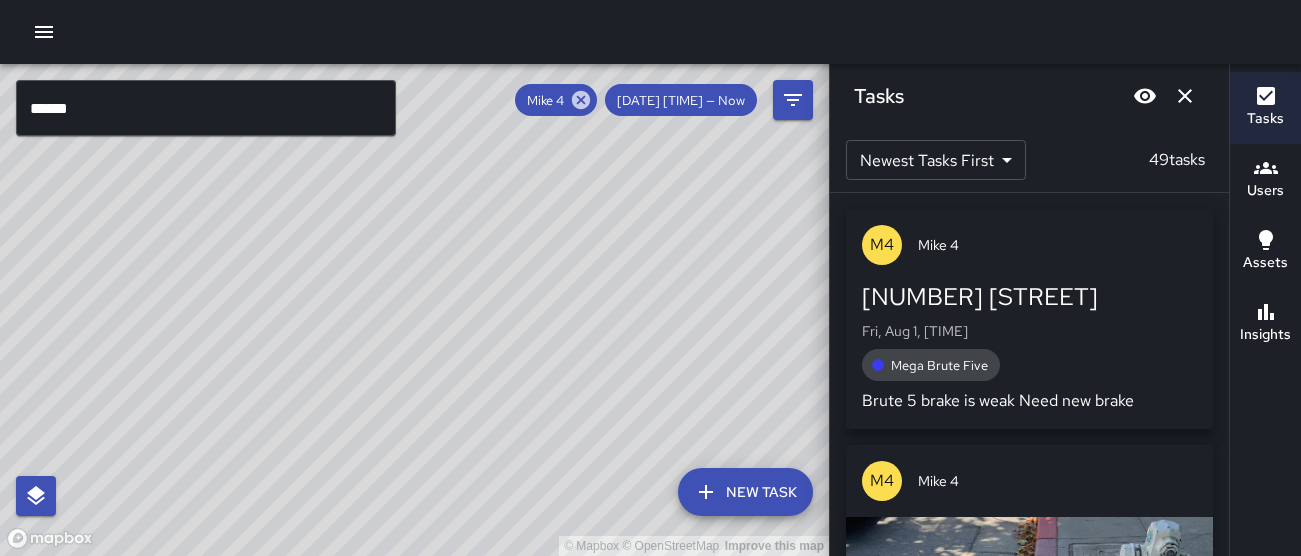 click on "******" at bounding box center (206, 108) 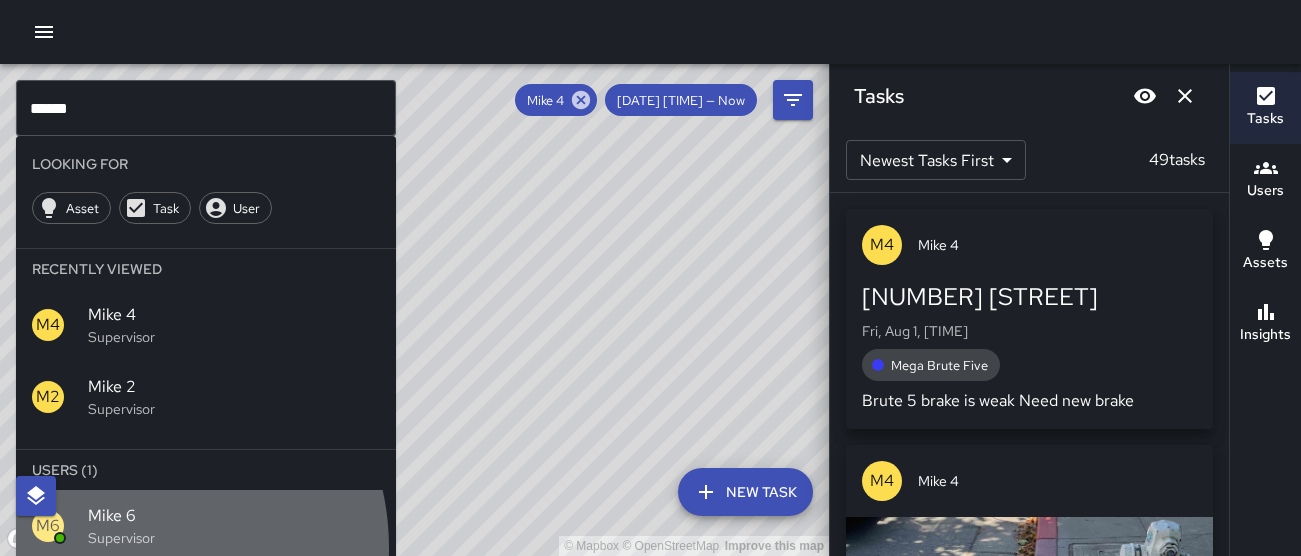 click on "M6 Mike 6 Supervisor" at bounding box center [206, 526] 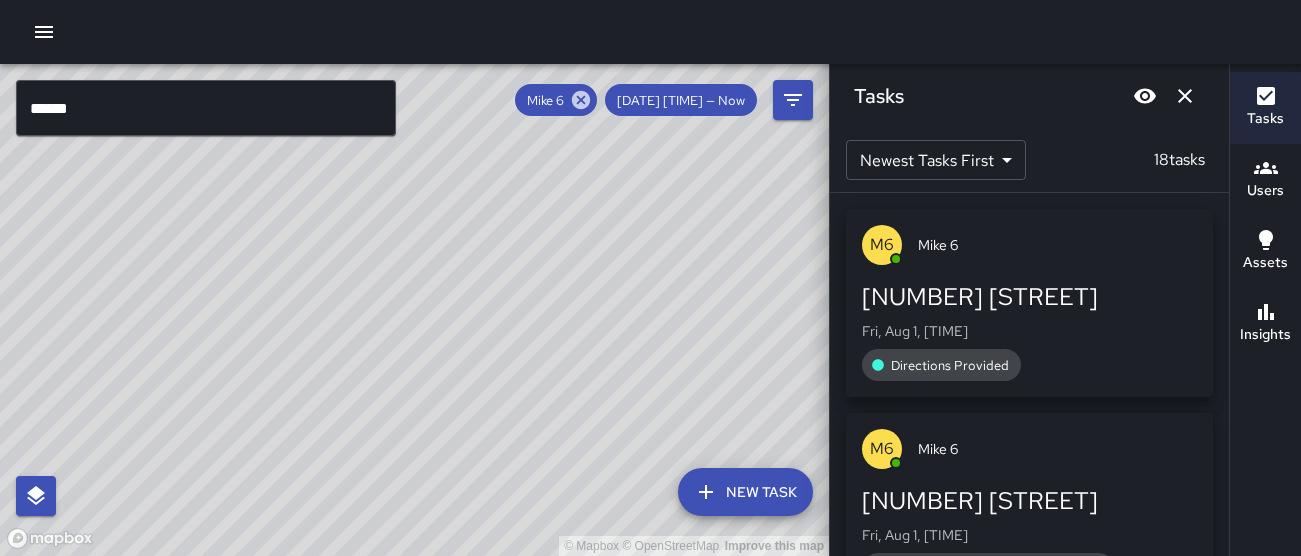 click on "******" at bounding box center (206, 108) 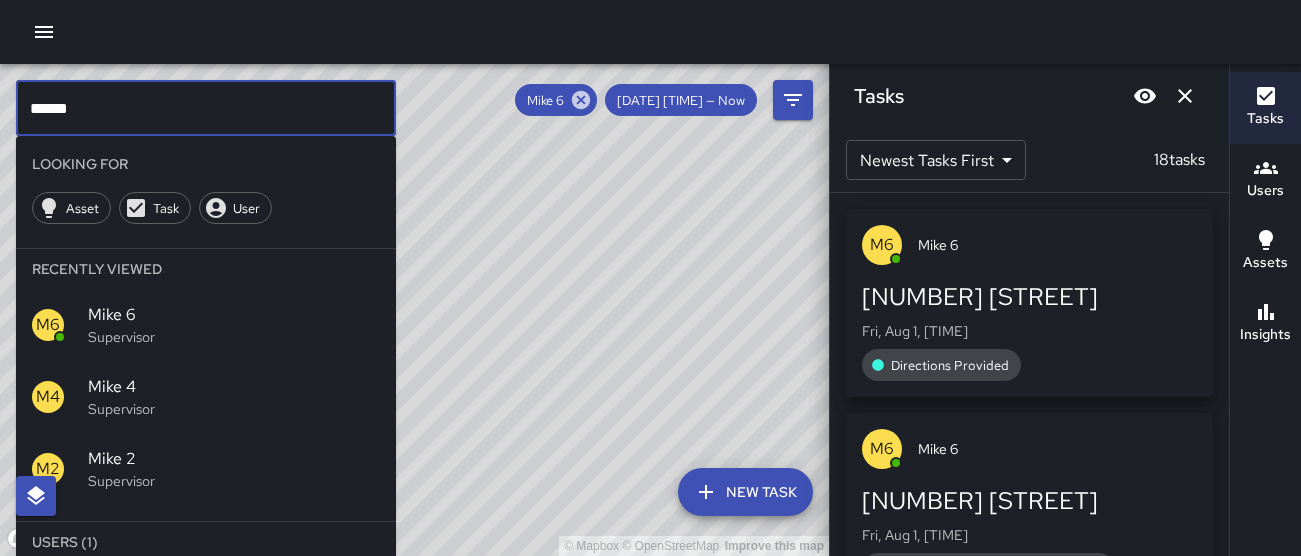 scroll, scrollTop: 77, scrollLeft: 0, axis: vertical 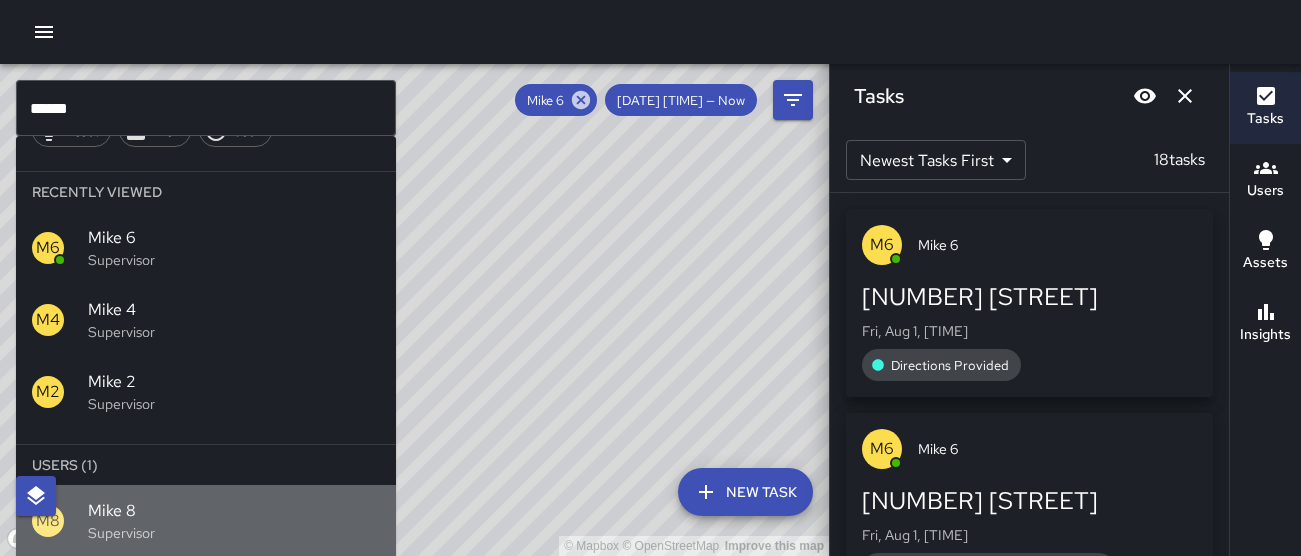 click on "Mike 8" at bounding box center (234, 511) 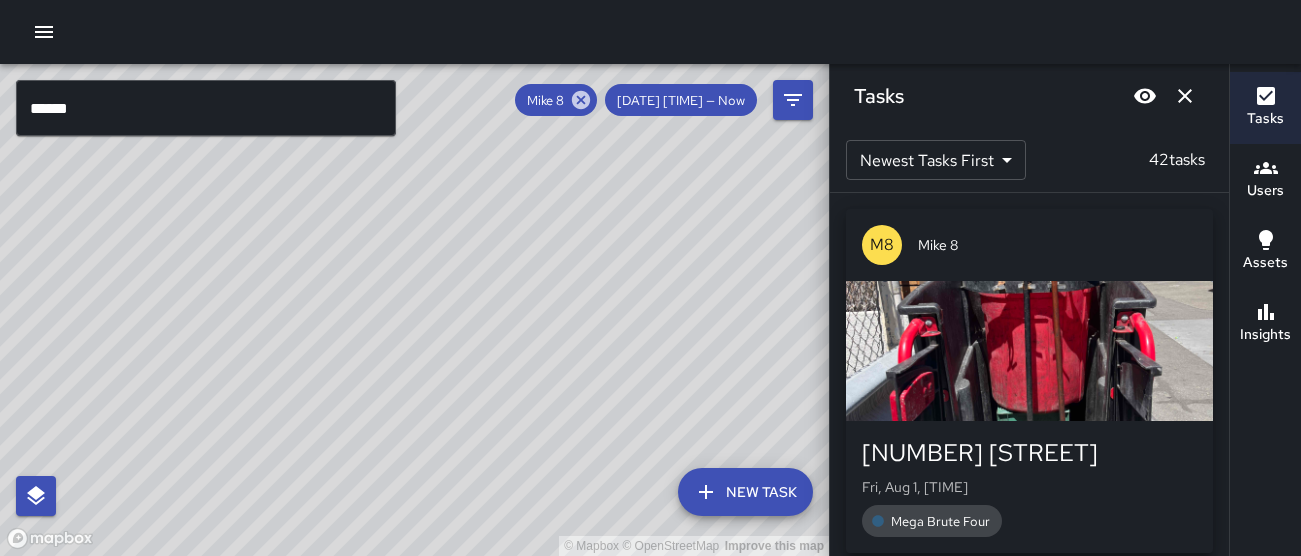 click on "******" at bounding box center [206, 108] 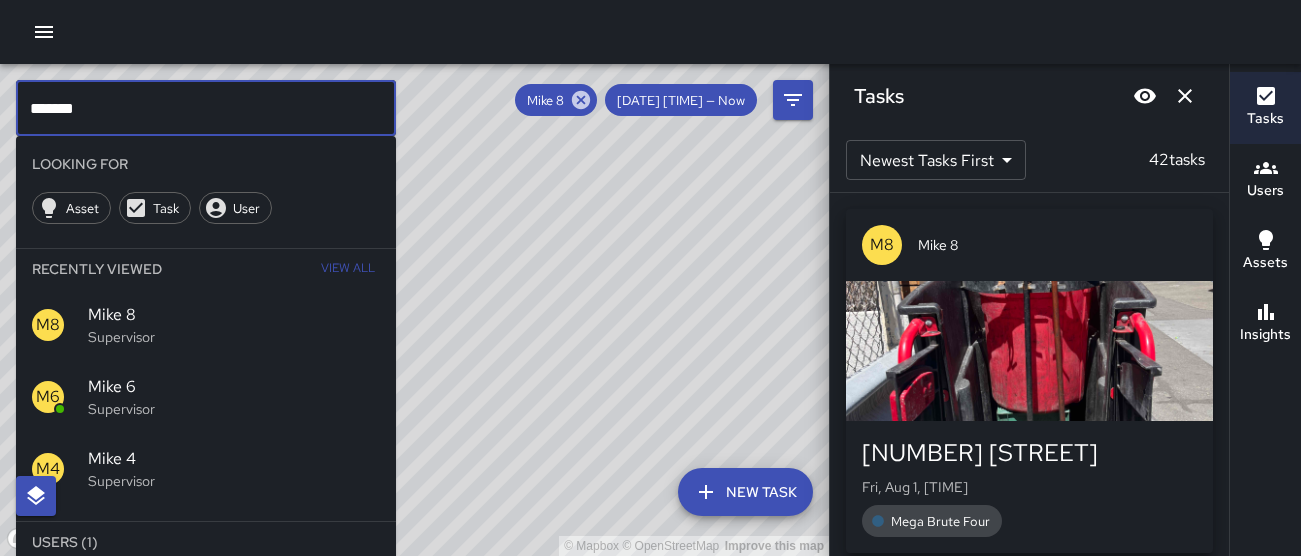 scroll, scrollTop: 77, scrollLeft: 0, axis: vertical 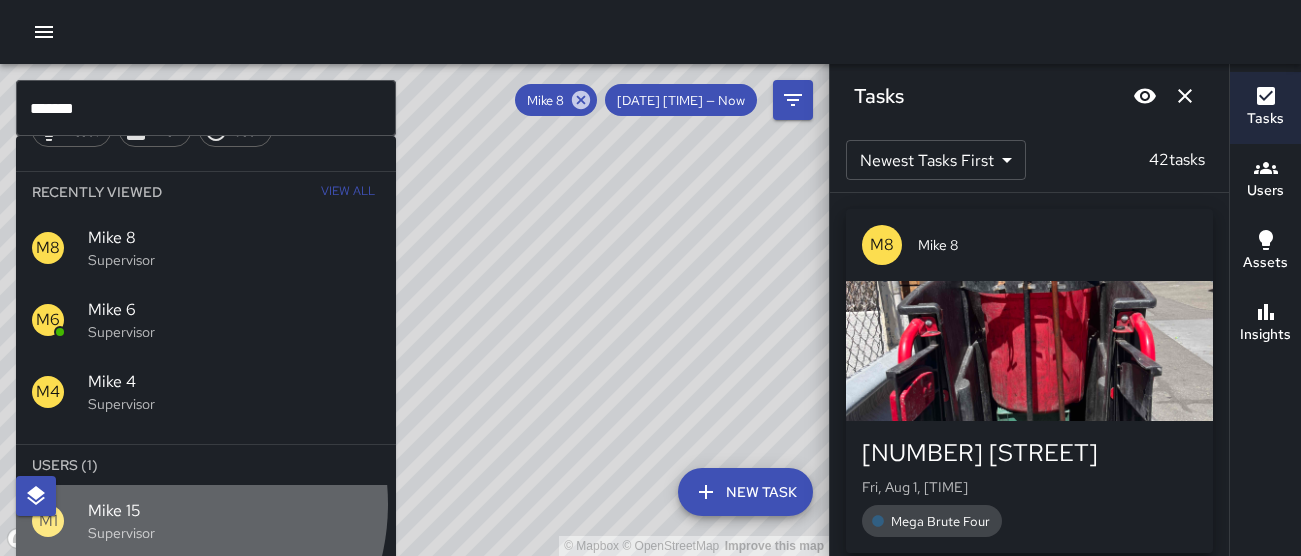 click on "Mike 15" at bounding box center (234, 511) 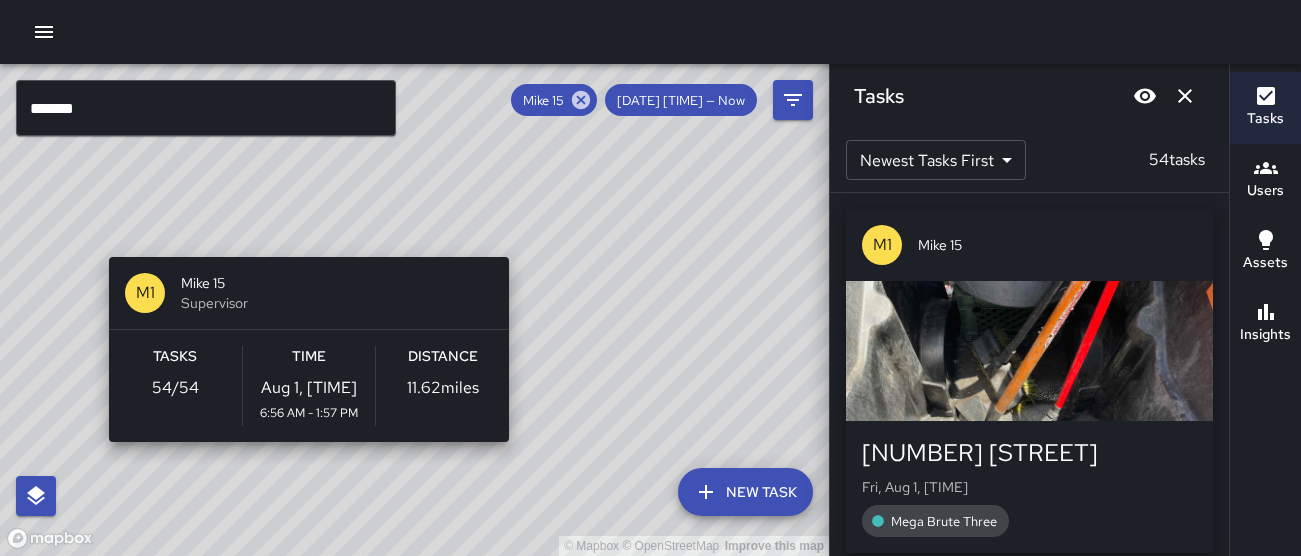 click on "© Mapbox   © OpenStreetMap   Improve this map M1 Mike 15 Supervisor Tasks 54  /  54 Time Aug 1, [TIME] [TIME] - [TIME] Distance 11.62  miles" at bounding box center [414, 310] 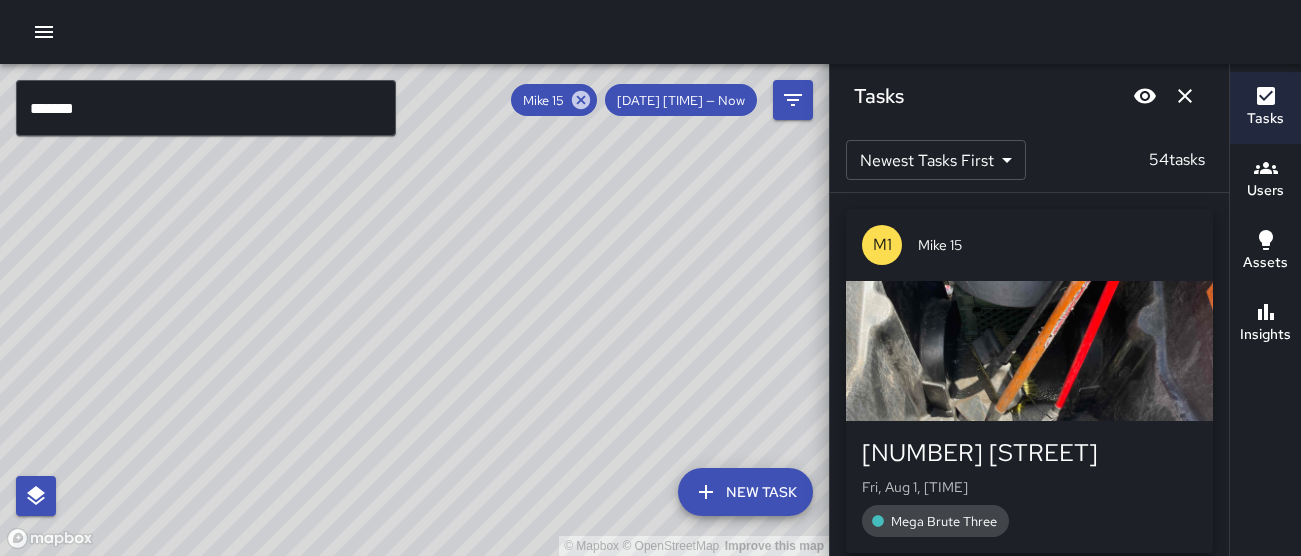 drag, startPoint x: 619, startPoint y: 410, endPoint x: 610, endPoint y: 353, distance: 57.706154 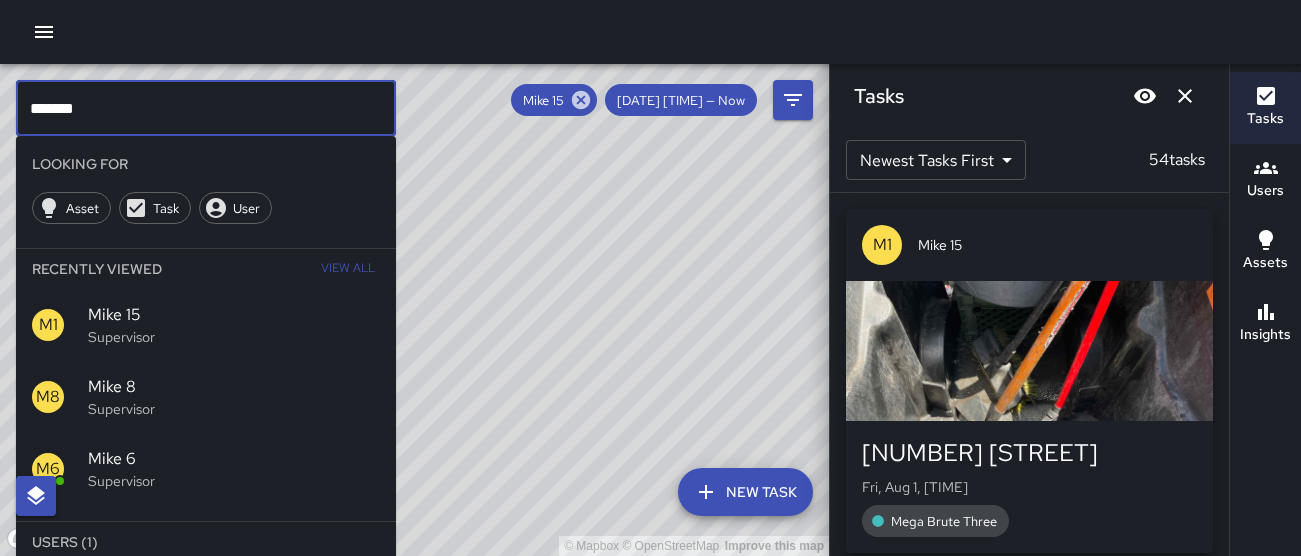 click on "*******" at bounding box center (206, 108) 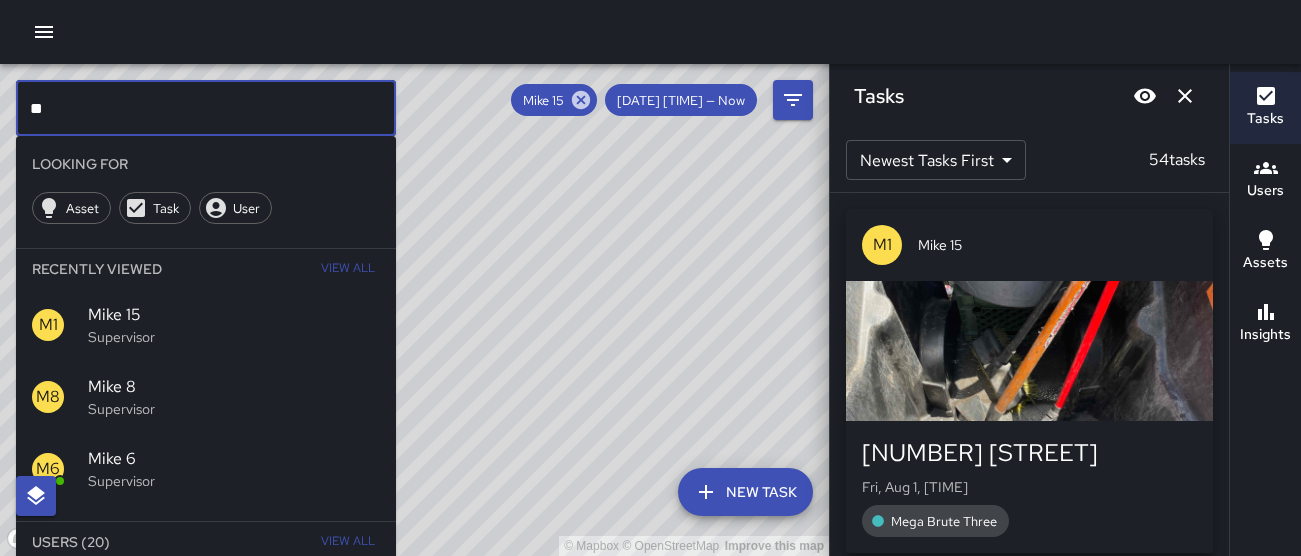 type on "*" 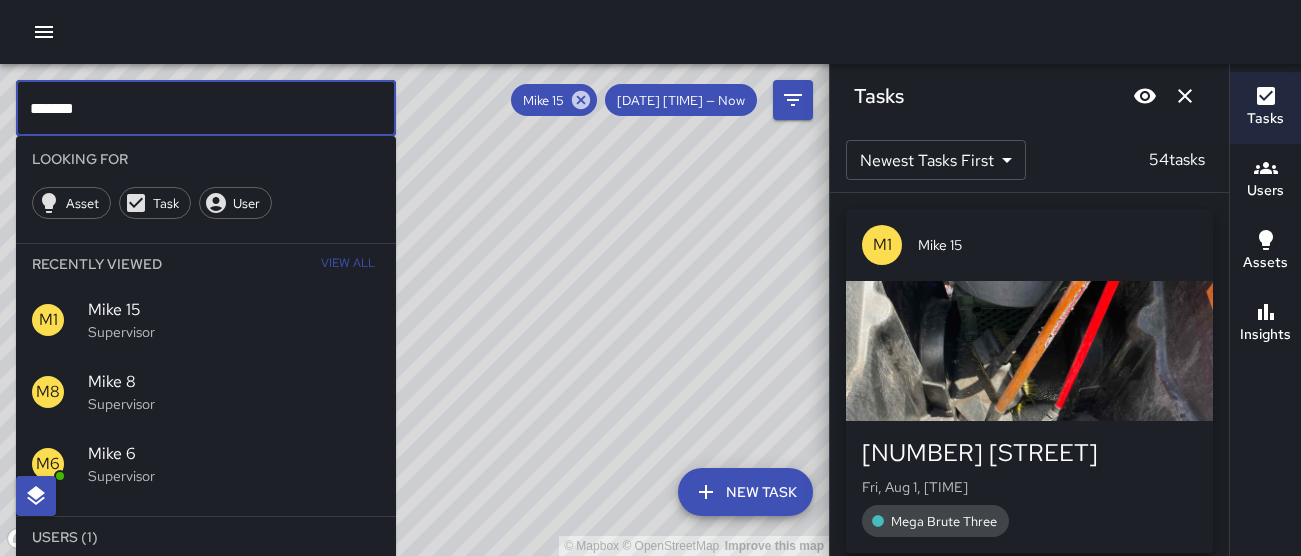 scroll, scrollTop: 77, scrollLeft: 0, axis: vertical 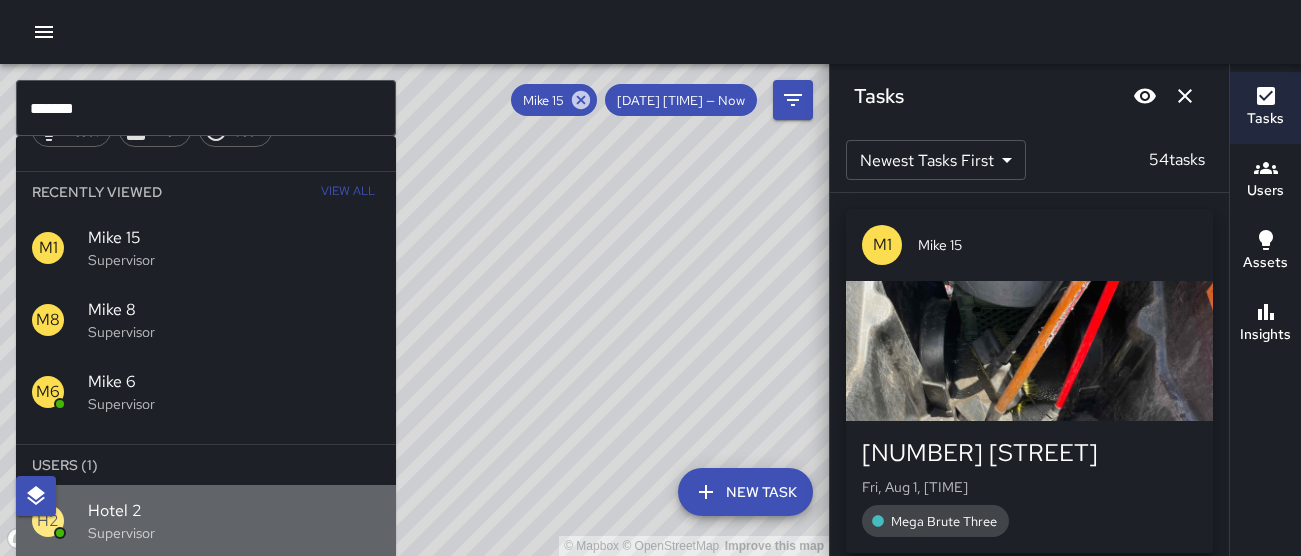 click on "H2 Hotel 2 Supervisor" at bounding box center [206, 521] 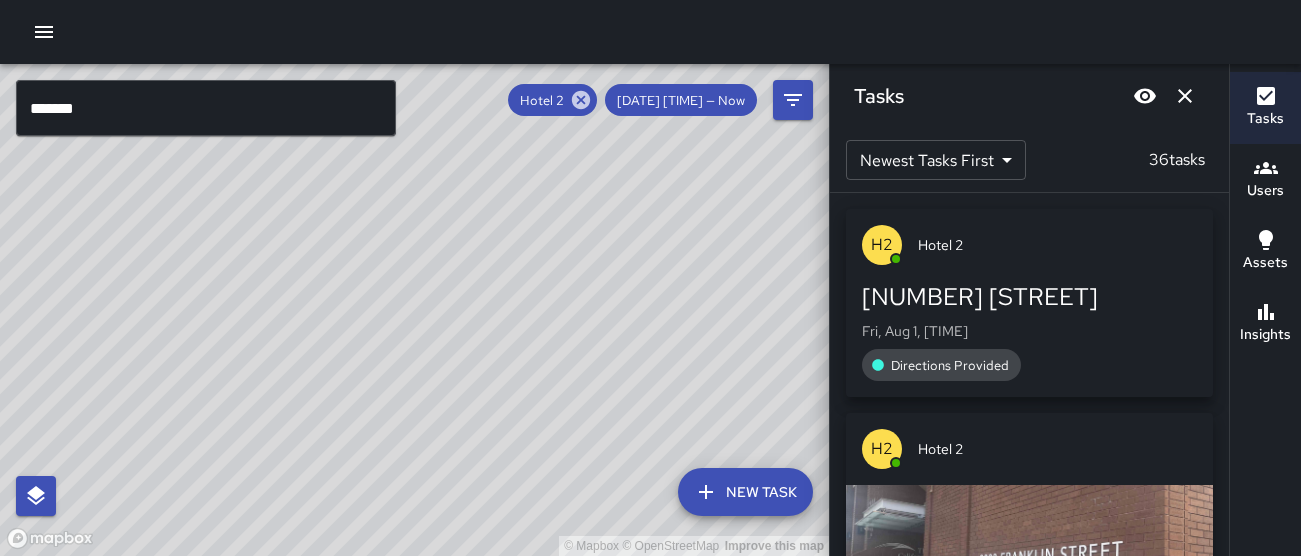 click on "*******" at bounding box center [206, 108] 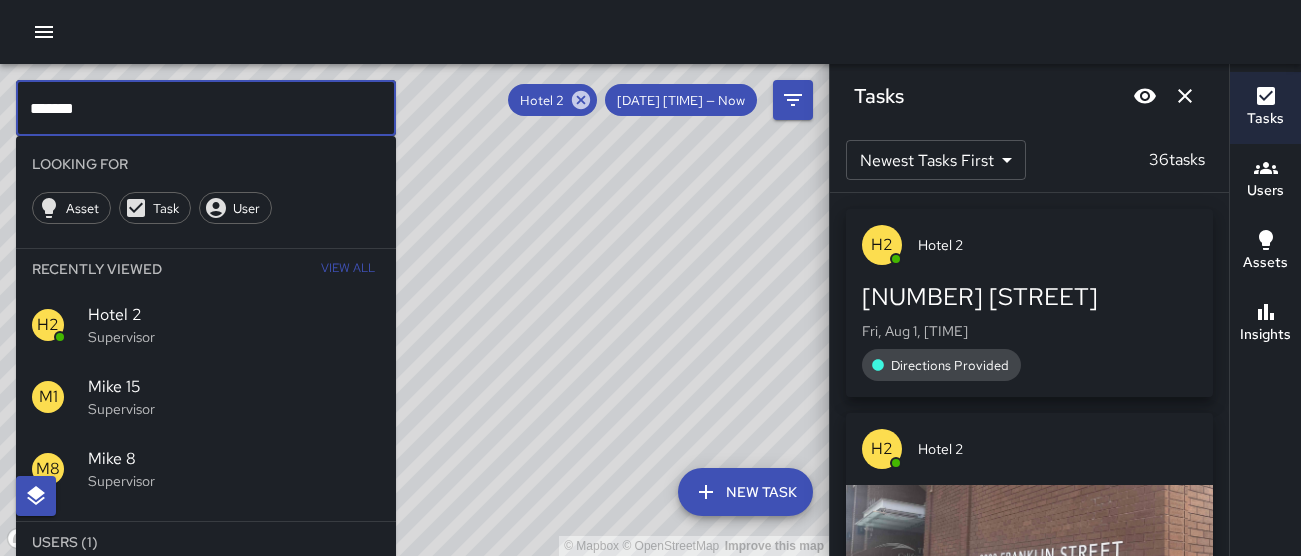 scroll, scrollTop: 77, scrollLeft: 0, axis: vertical 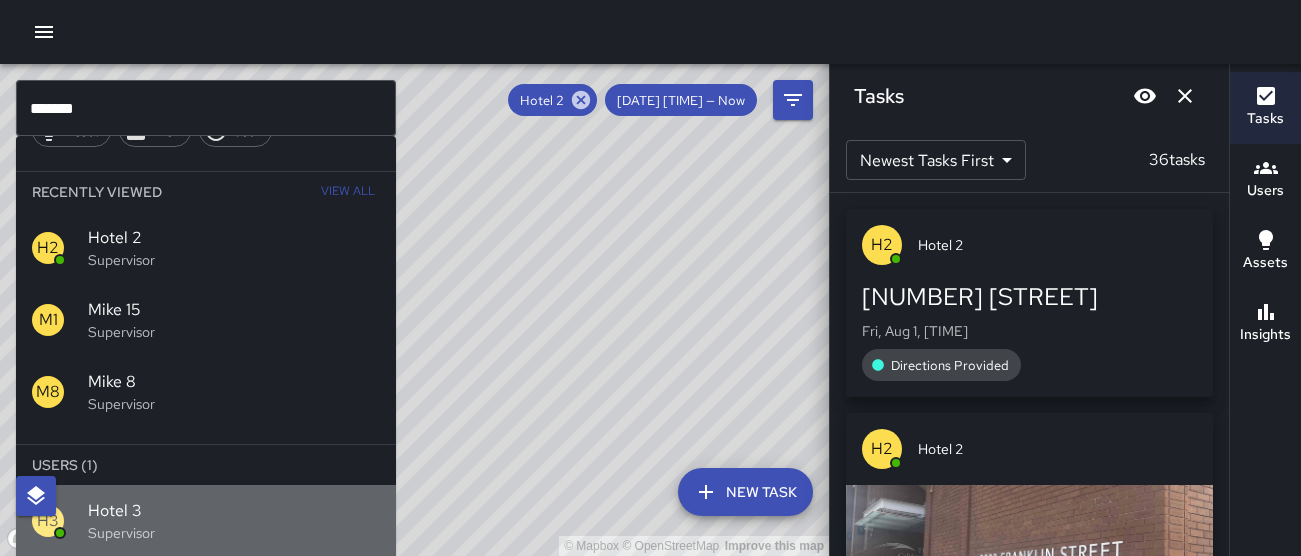 click on "Hotel 3" at bounding box center [234, 511] 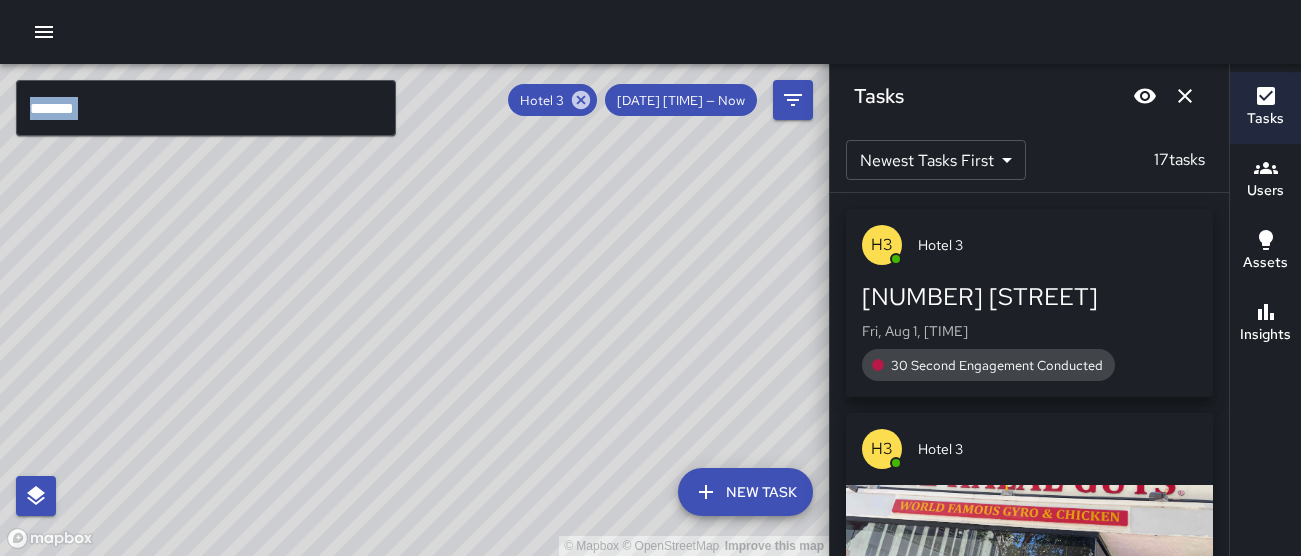 drag, startPoint x: 534, startPoint y: 117, endPoint x: 509, endPoint y: 249, distance: 134.34657 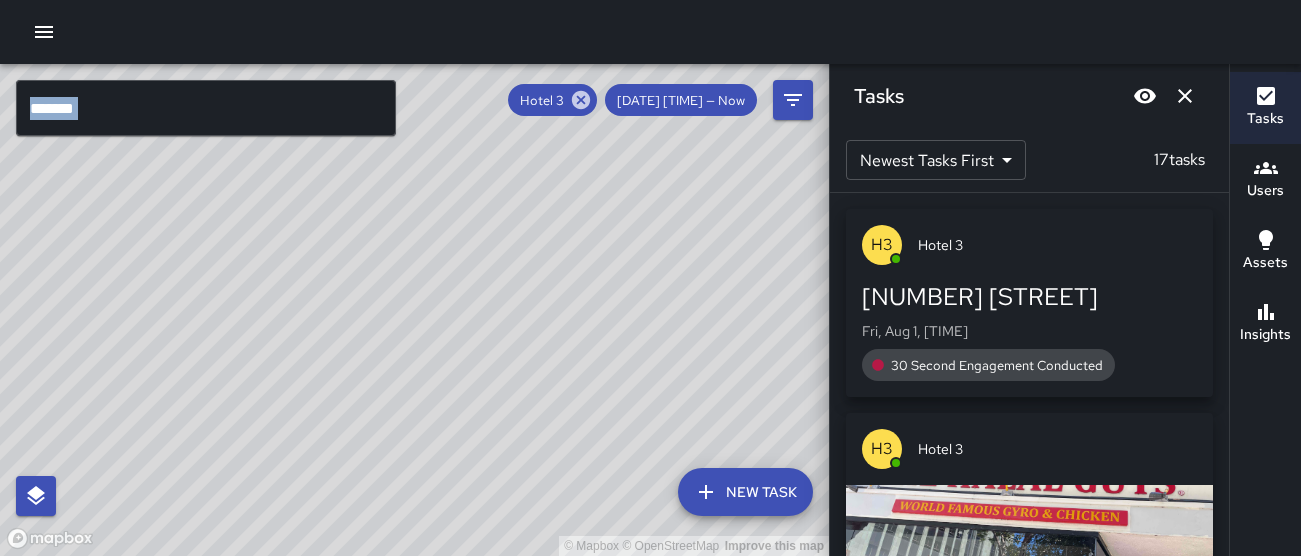 drag, startPoint x: 509, startPoint y: 249, endPoint x: 445, endPoint y: 377, distance: 143.10835 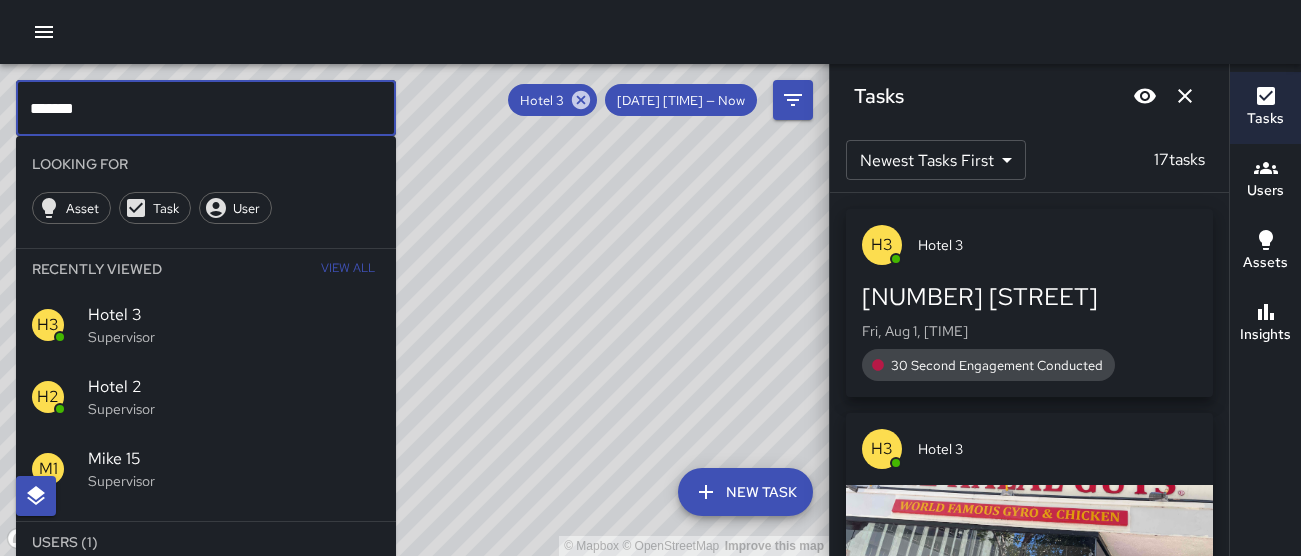 scroll, scrollTop: 77, scrollLeft: 0, axis: vertical 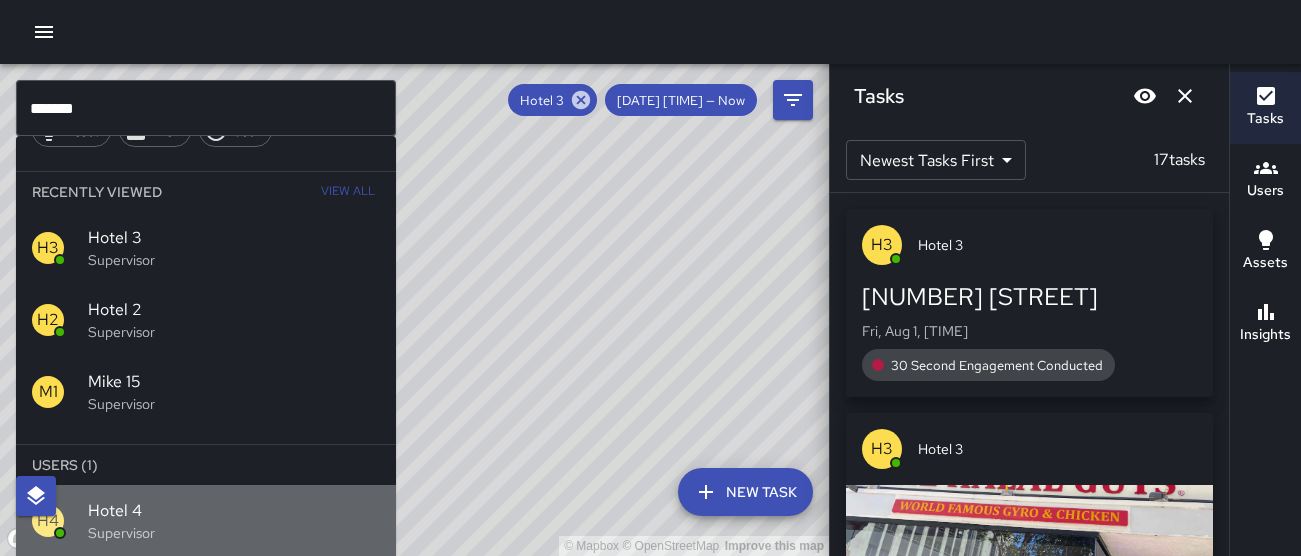 click on "Hotel 4" at bounding box center [234, 511] 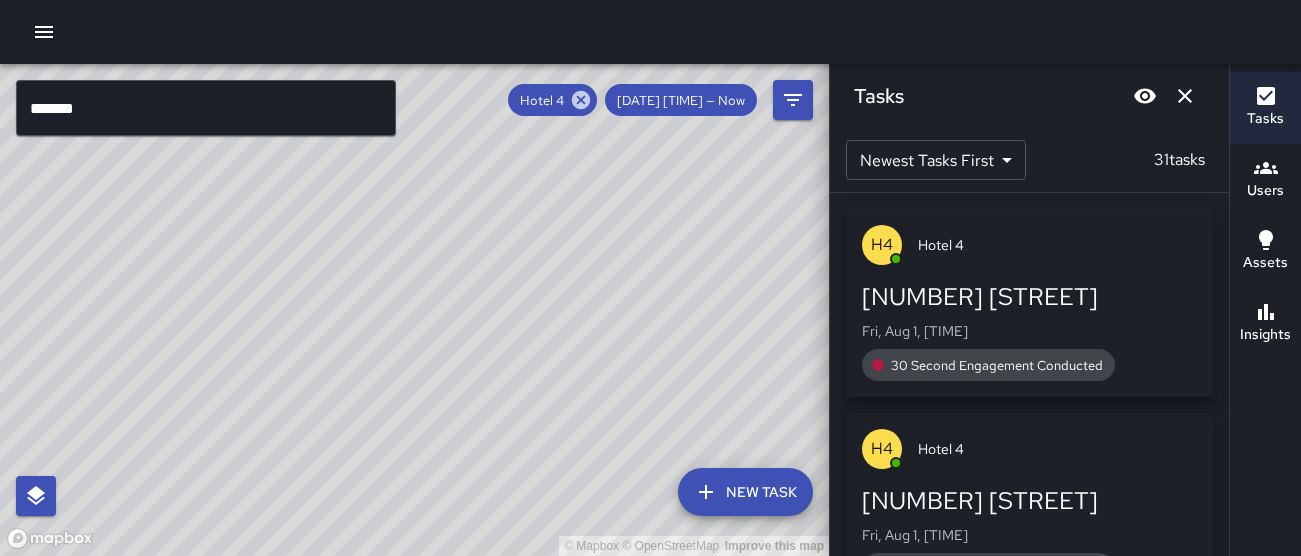 drag, startPoint x: 401, startPoint y: 272, endPoint x: 441, endPoint y: 150, distance: 128.39003 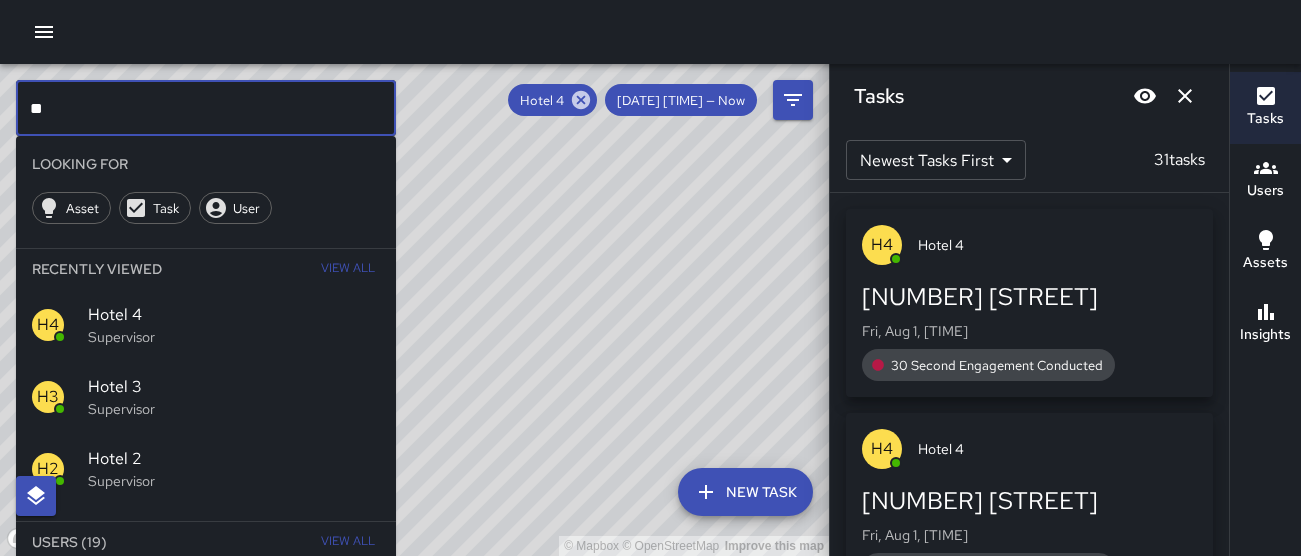 type on "*" 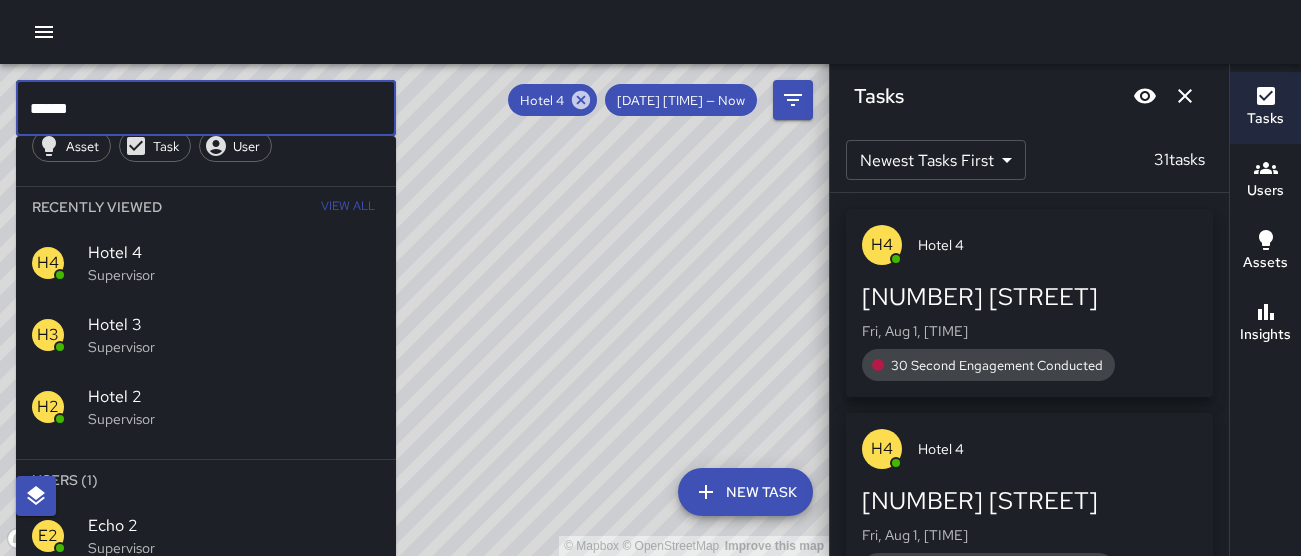 scroll, scrollTop: 77, scrollLeft: 0, axis: vertical 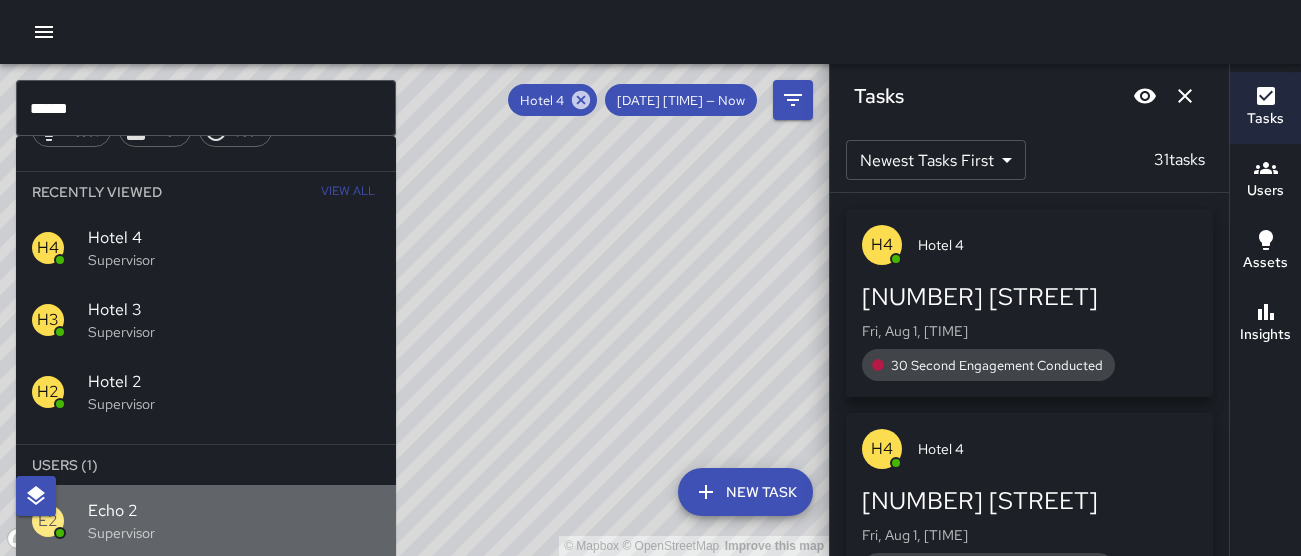 click on "Supervisor" at bounding box center (234, 533) 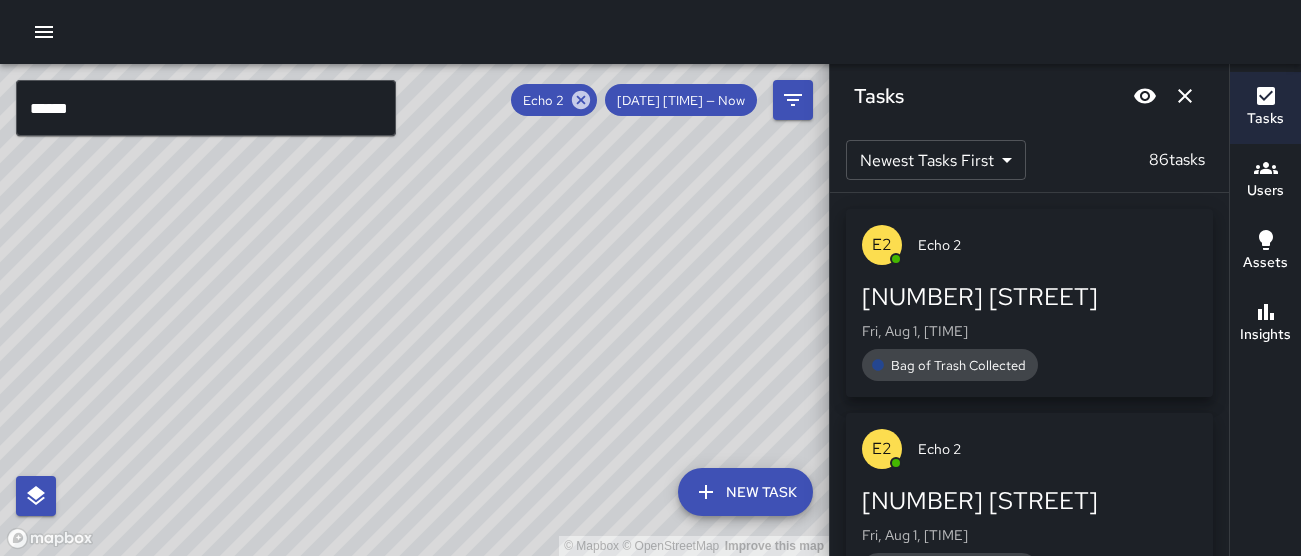 click on "© Mapbox   © OpenStreetMap   Improve this map" at bounding box center [414, 310] 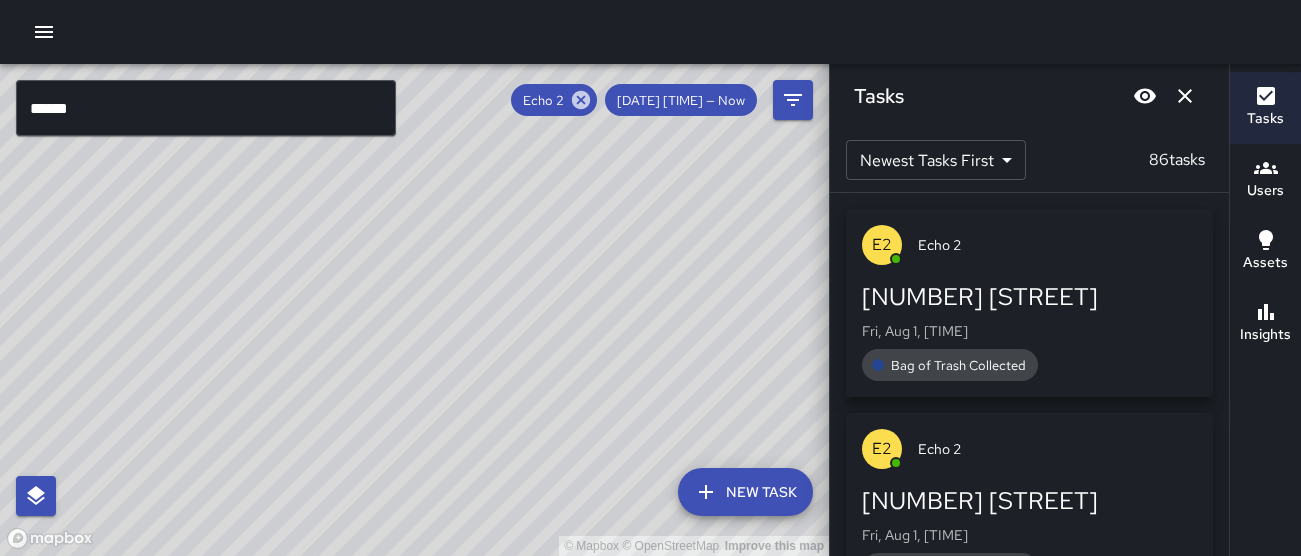 drag, startPoint x: 1177, startPoint y: 103, endPoint x: 743, endPoint y: 117, distance: 434.22574 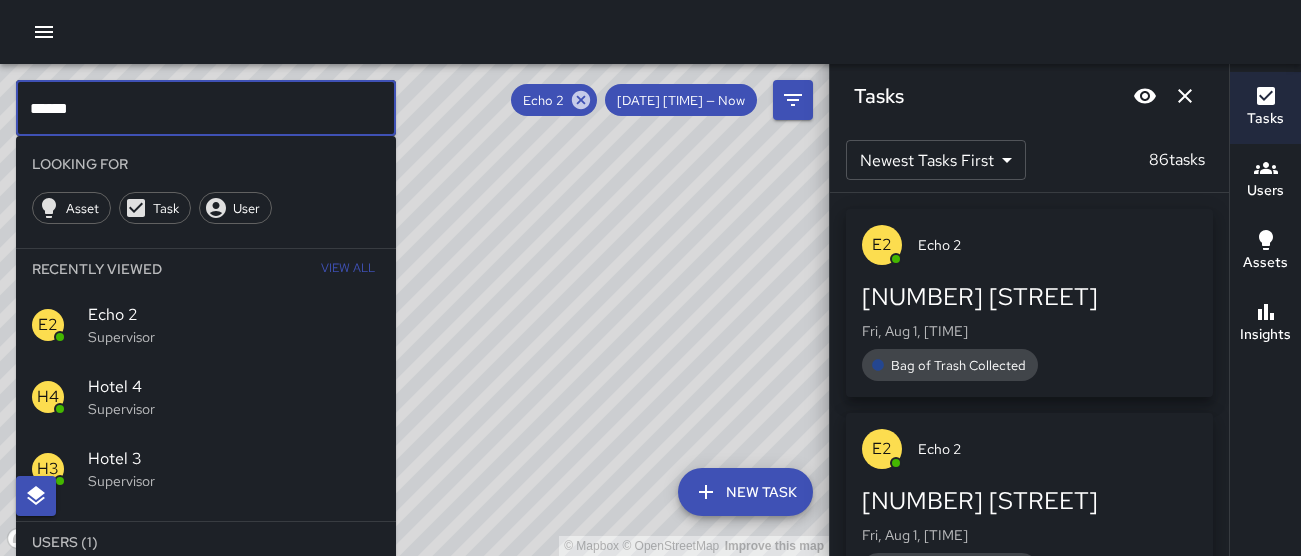 click on "******" at bounding box center (206, 108) 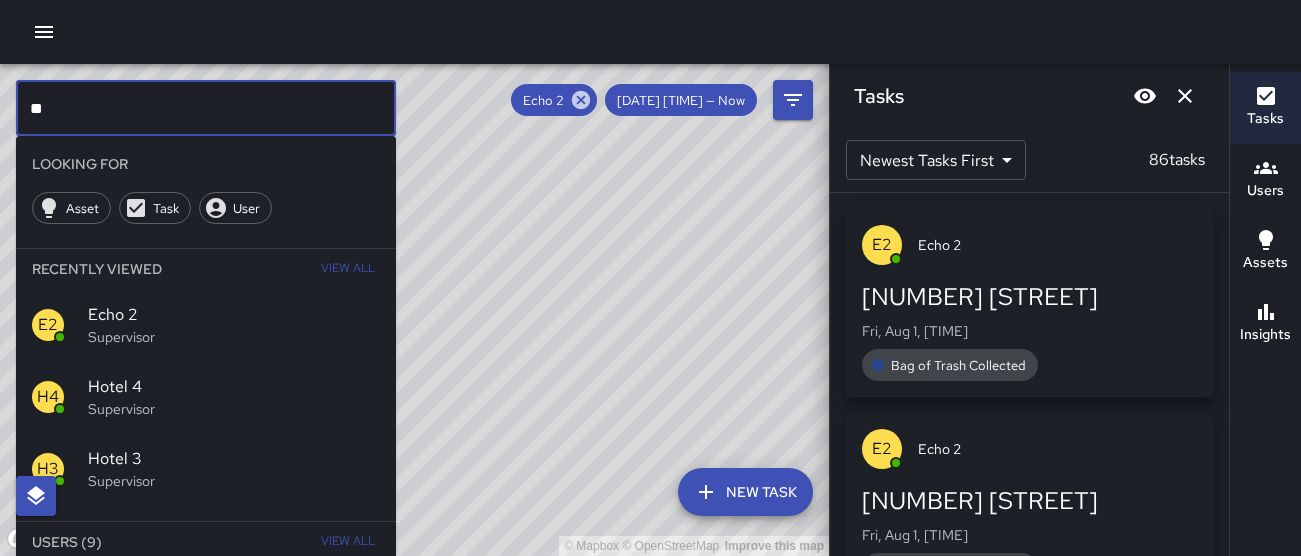 type on "*" 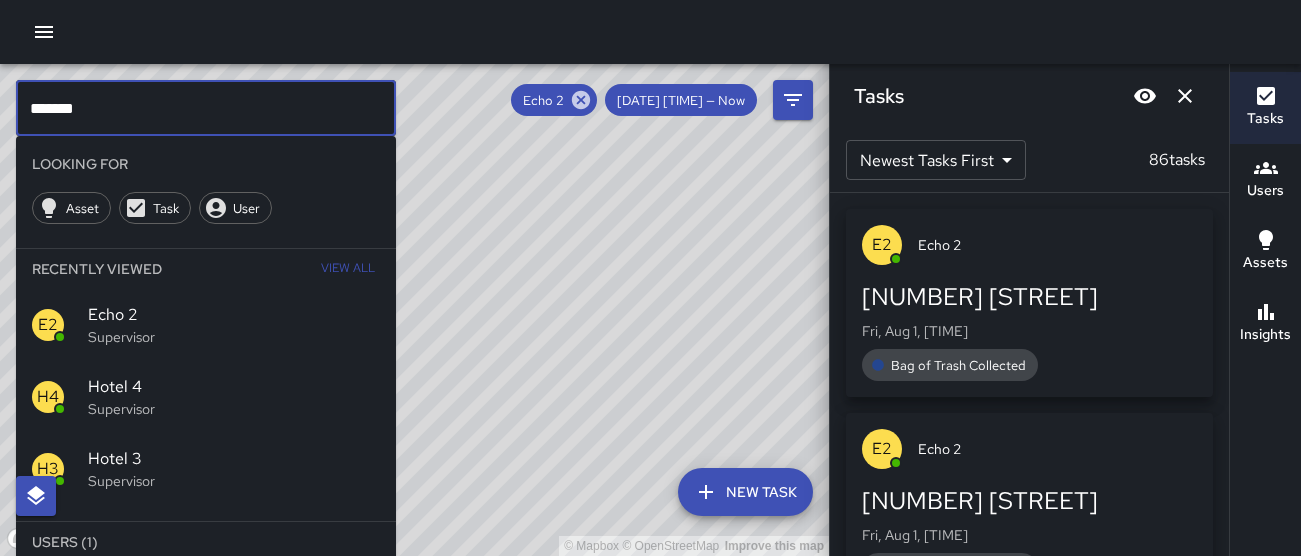type on "*******" 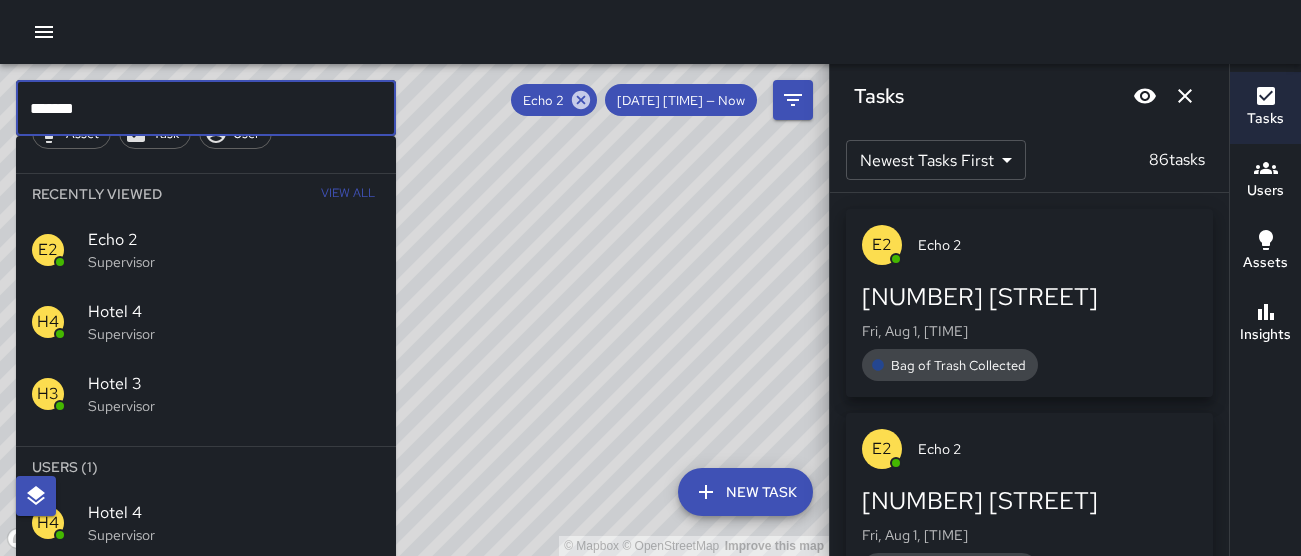 scroll, scrollTop: 77, scrollLeft: 0, axis: vertical 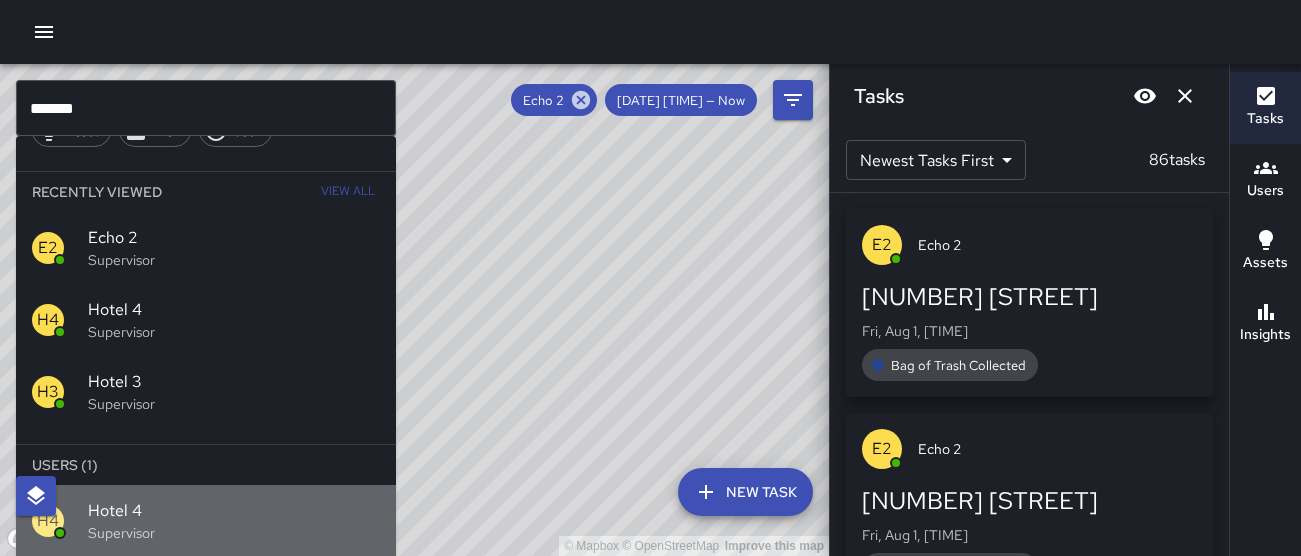 click on "H4 Hotel 4 Supervisor" at bounding box center (206, 521) 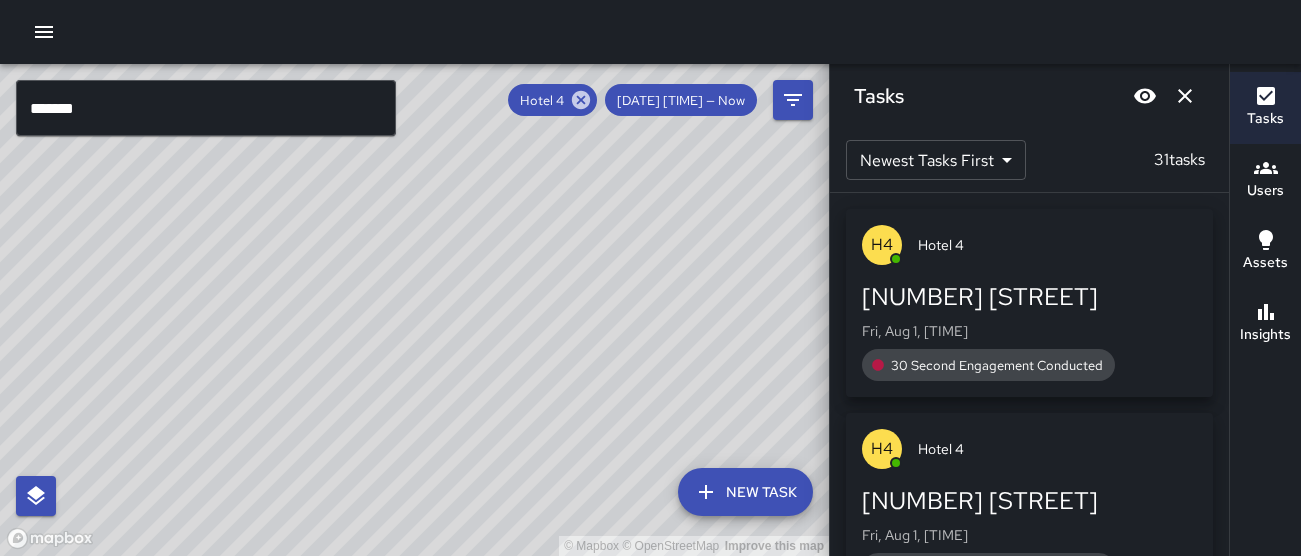 click on "© Mapbox   © OpenStreetMap   Improve this map" at bounding box center [414, 310] 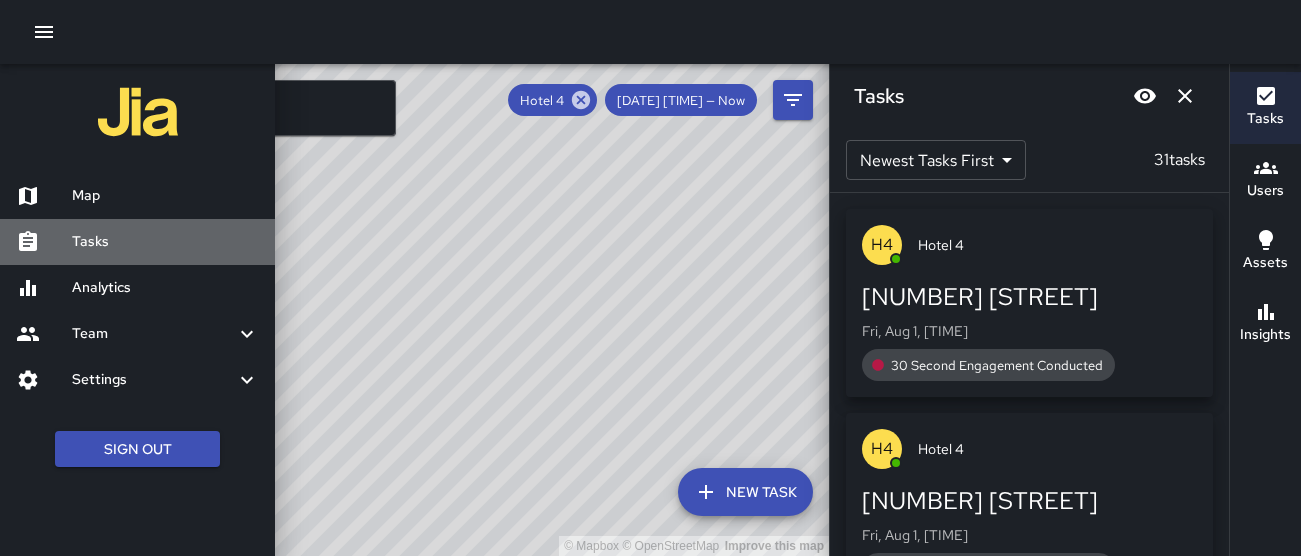 click on "Tasks" at bounding box center (165, 242) 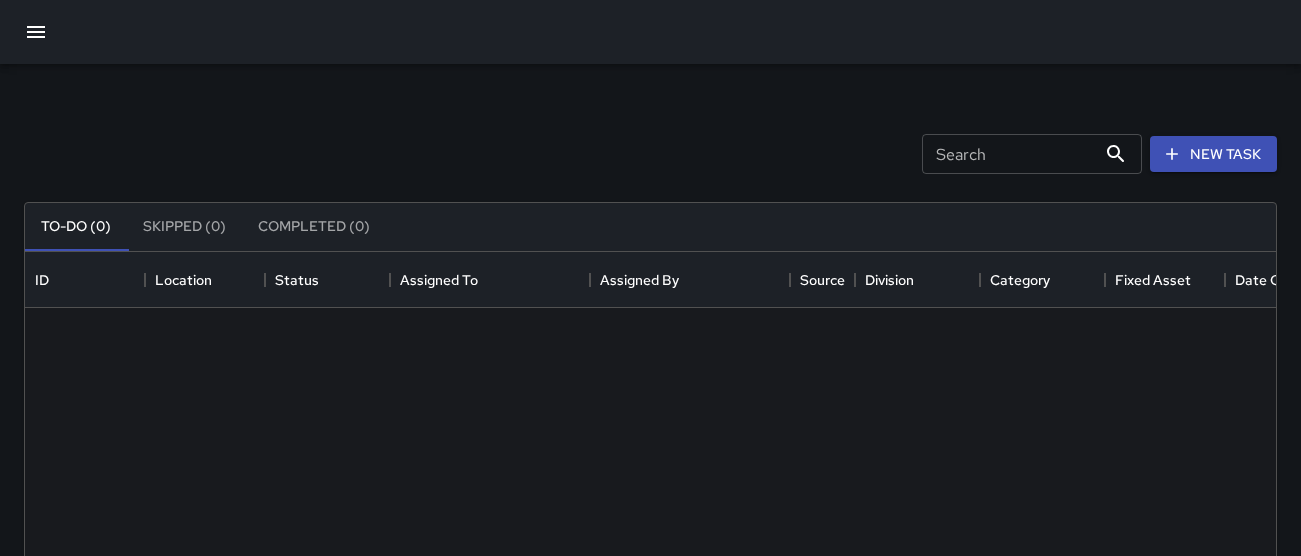 scroll, scrollTop: 1, scrollLeft: 1, axis: both 